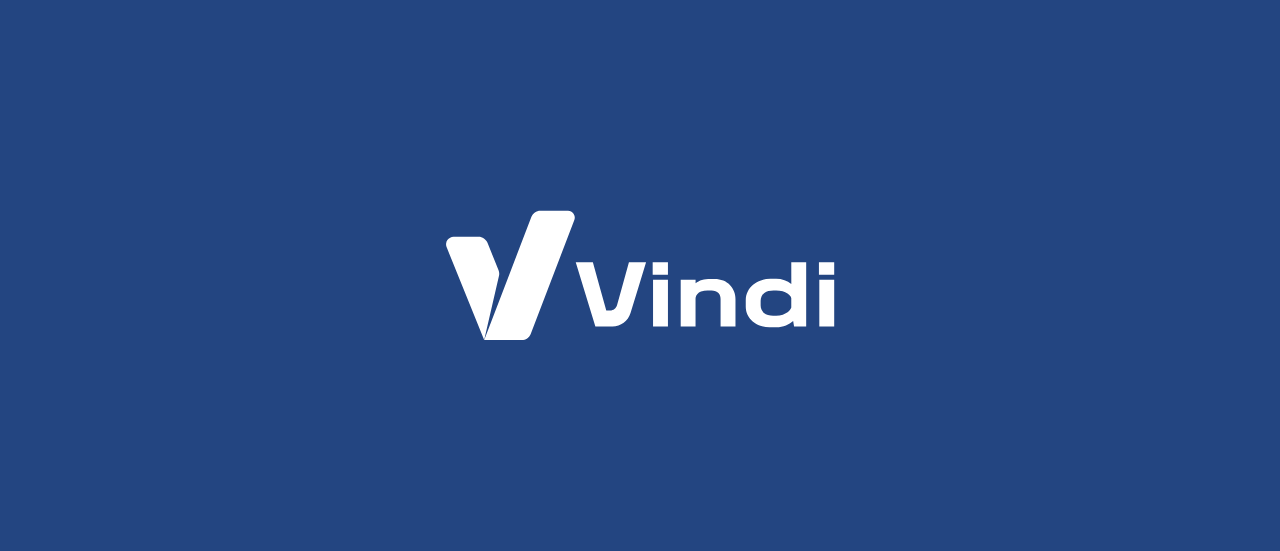 scroll, scrollTop: 0, scrollLeft: 0, axis: both 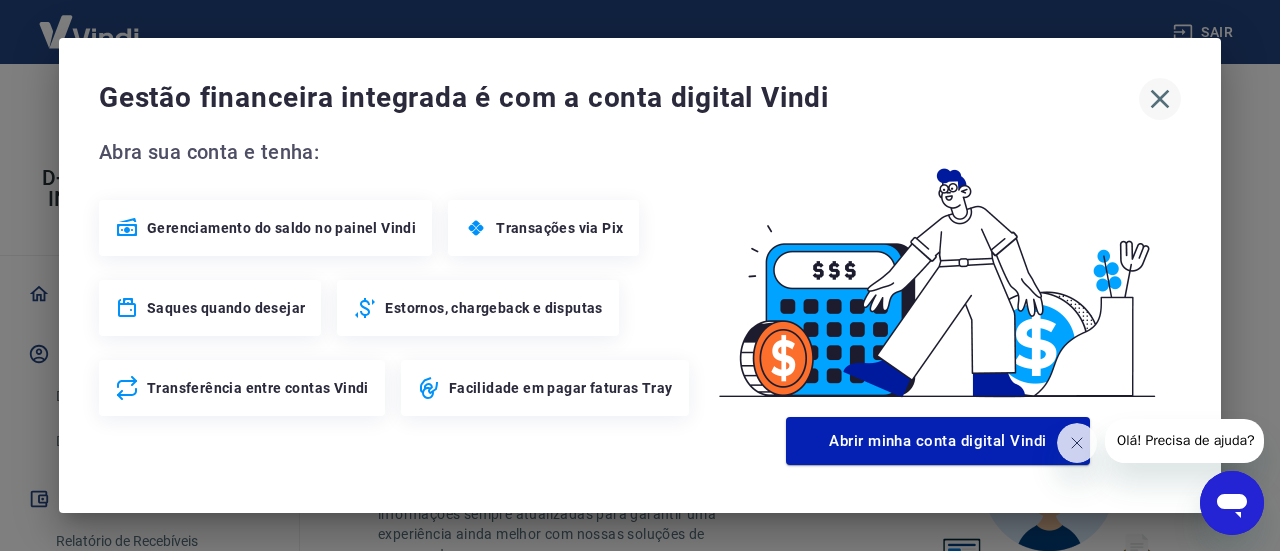 click 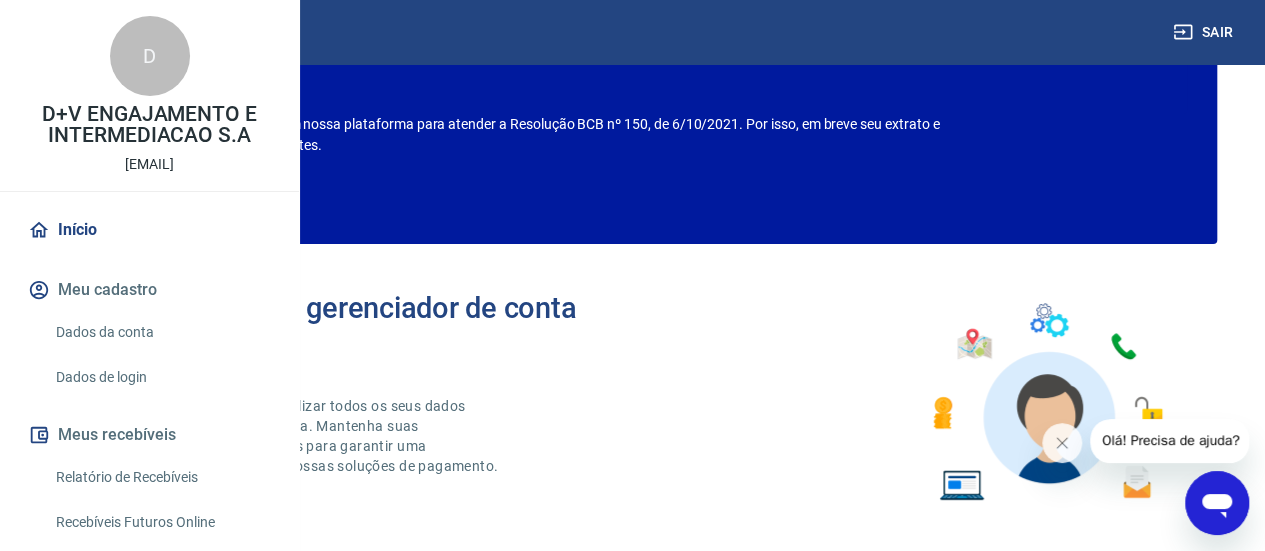 scroll, scrollTop: 100, scrollLeft: 0, axis: vertical 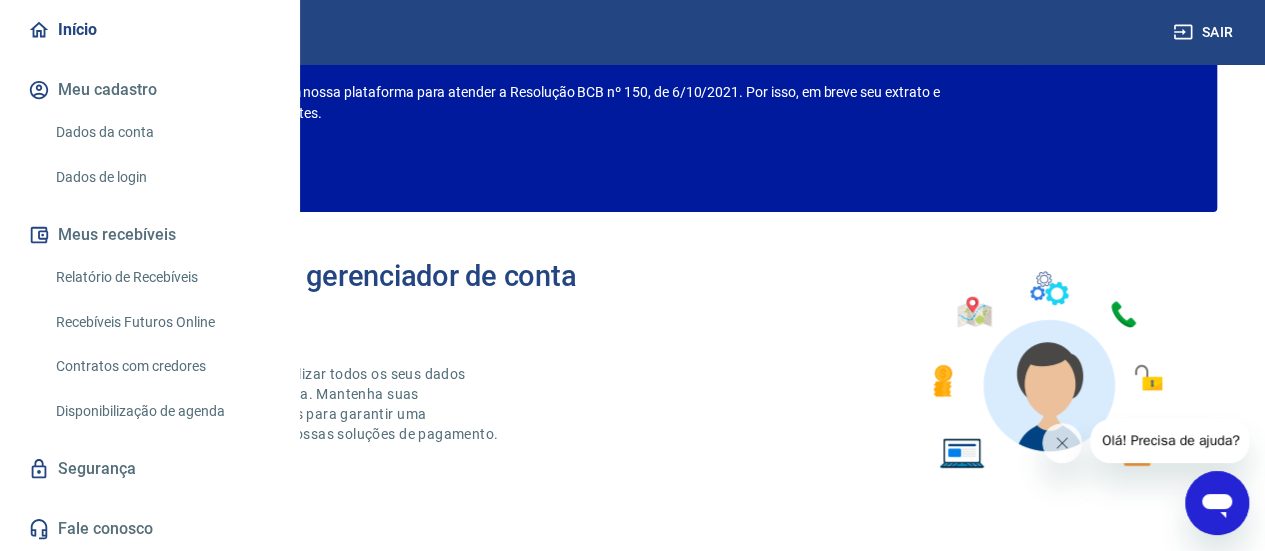 click on "Relatório de Recebíveis" at bounding box center [161, 277] 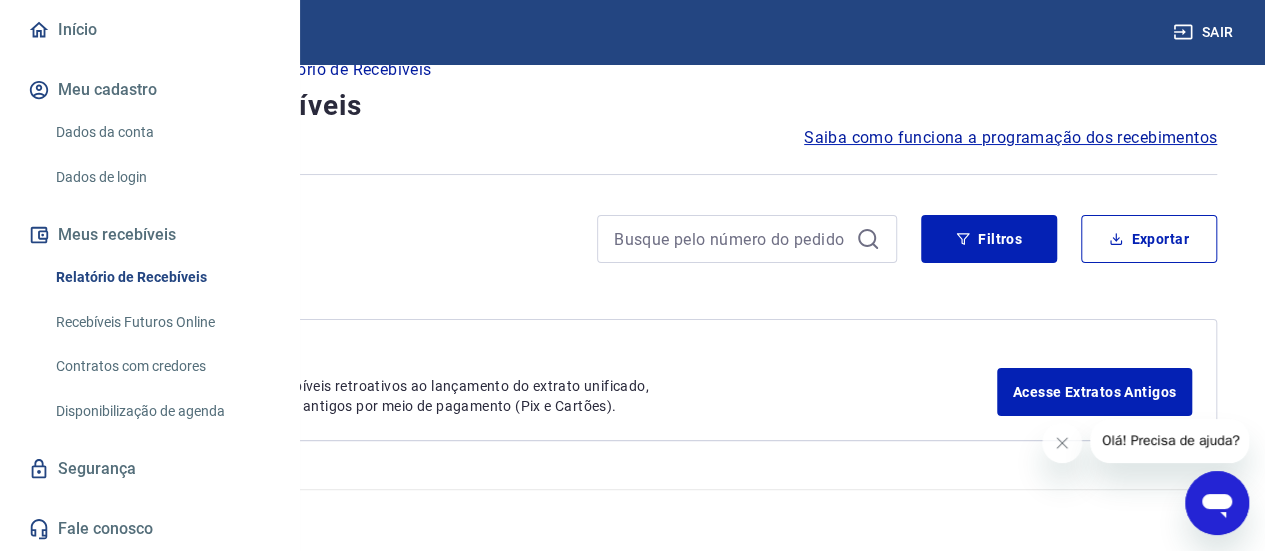 scroll, scrollTop: 32, scrollLeft: 0, axis: vertical 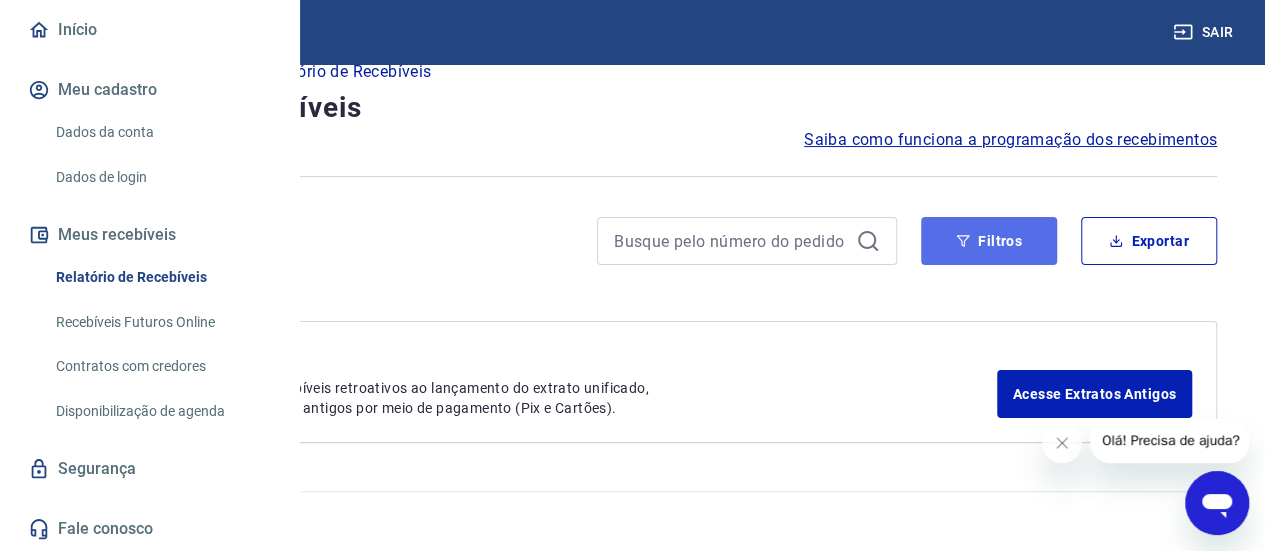 click on "Filtros" at bounding box center (989, 241) 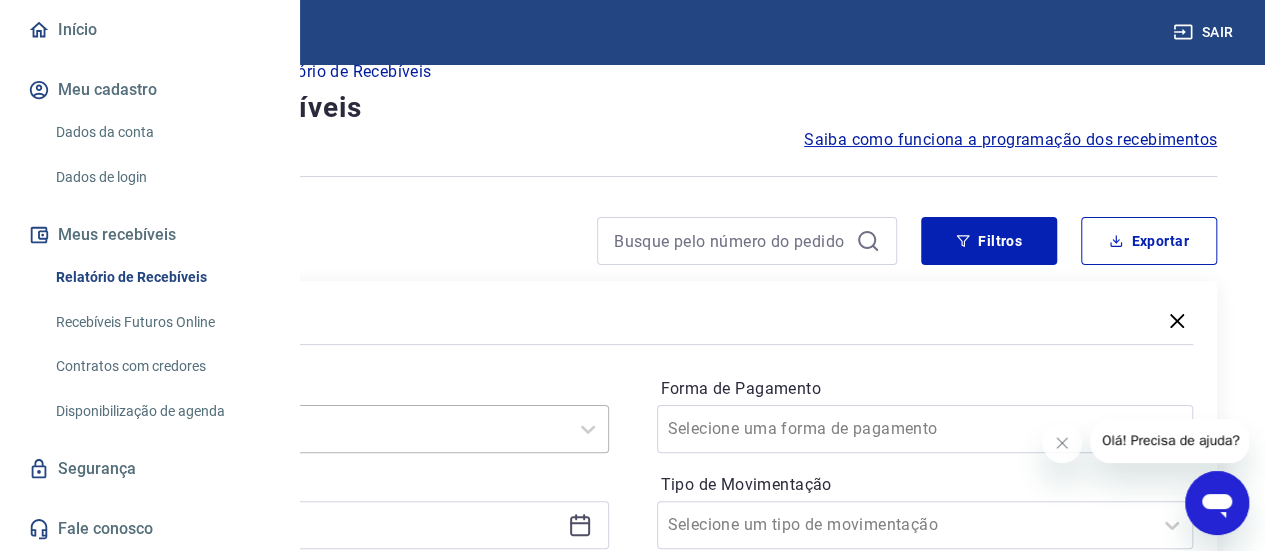 click on "Selecione um período" at bounding box center [340, 429] 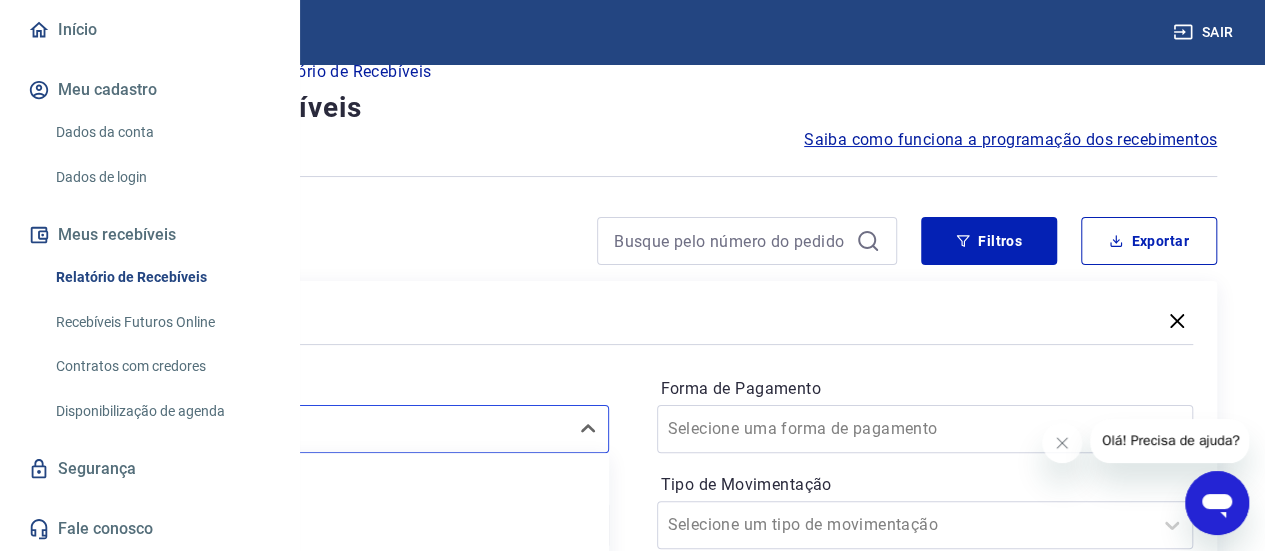 scroll, scrollTop: 234, scrollLeft: 0, axis: vertical 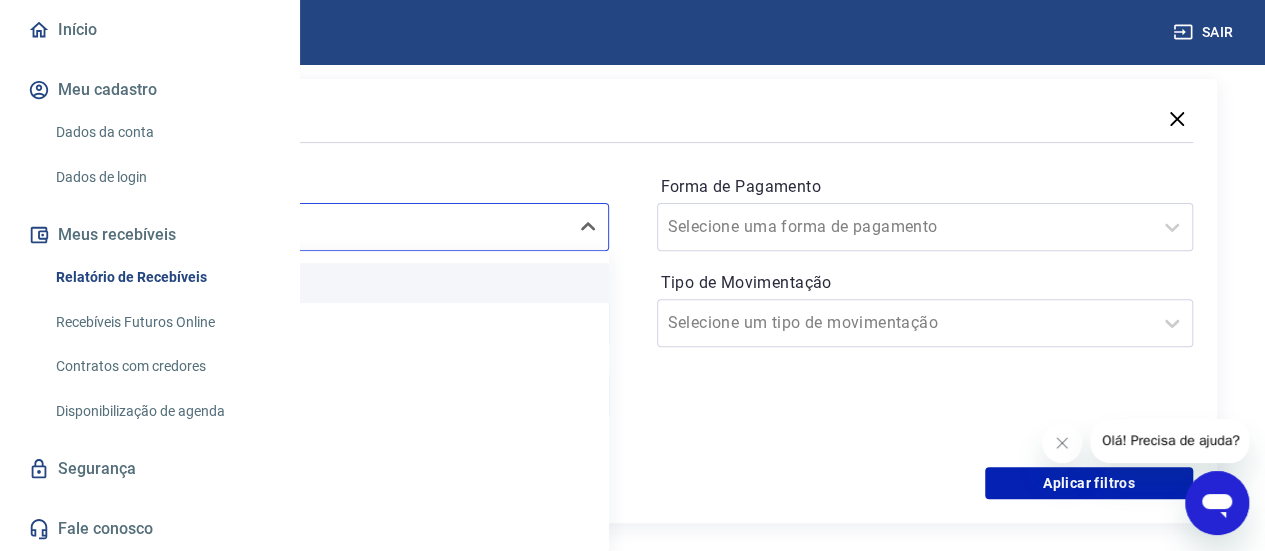 click on "Limpar Filtro" at bounding box center (340, 283) 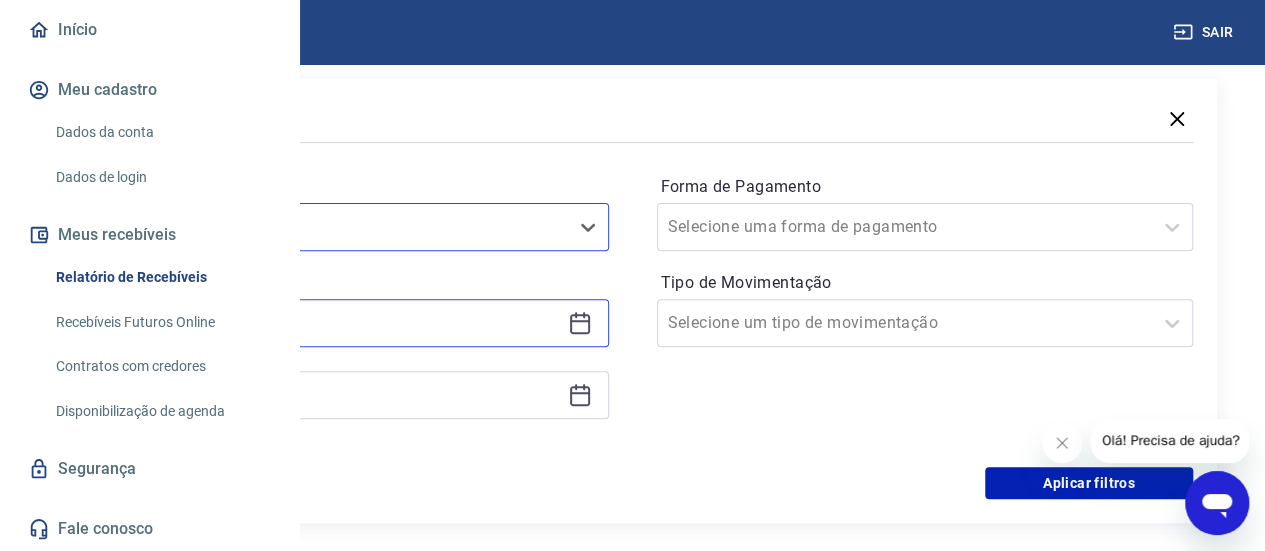 click at bounding box center (324, 323) 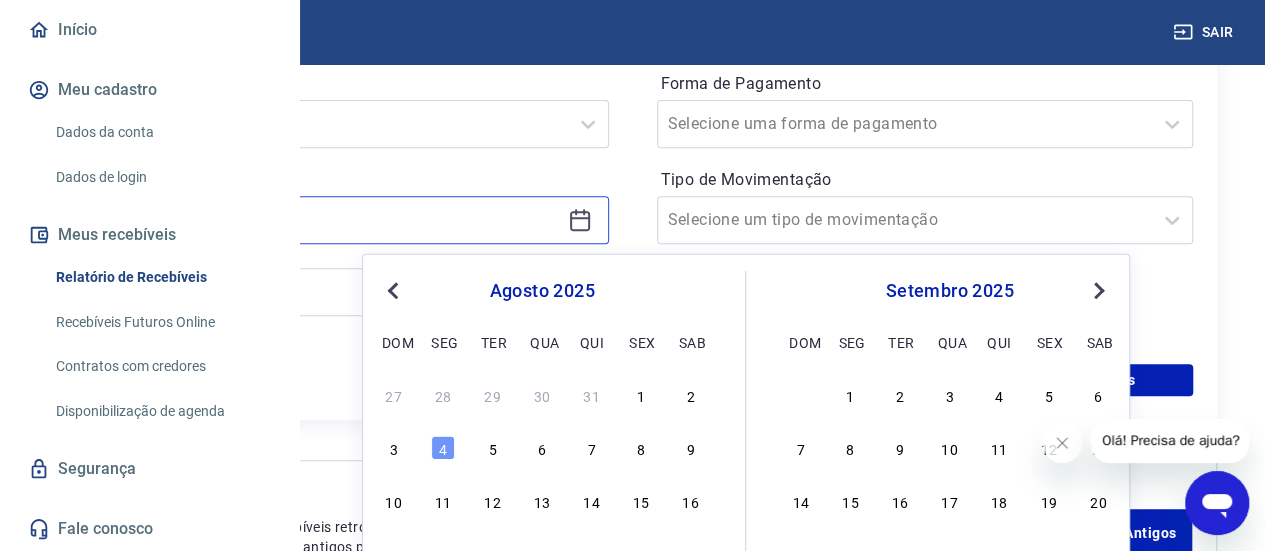 scroll, scrollTop: 434, scrollLeft: 0, axis: vertical 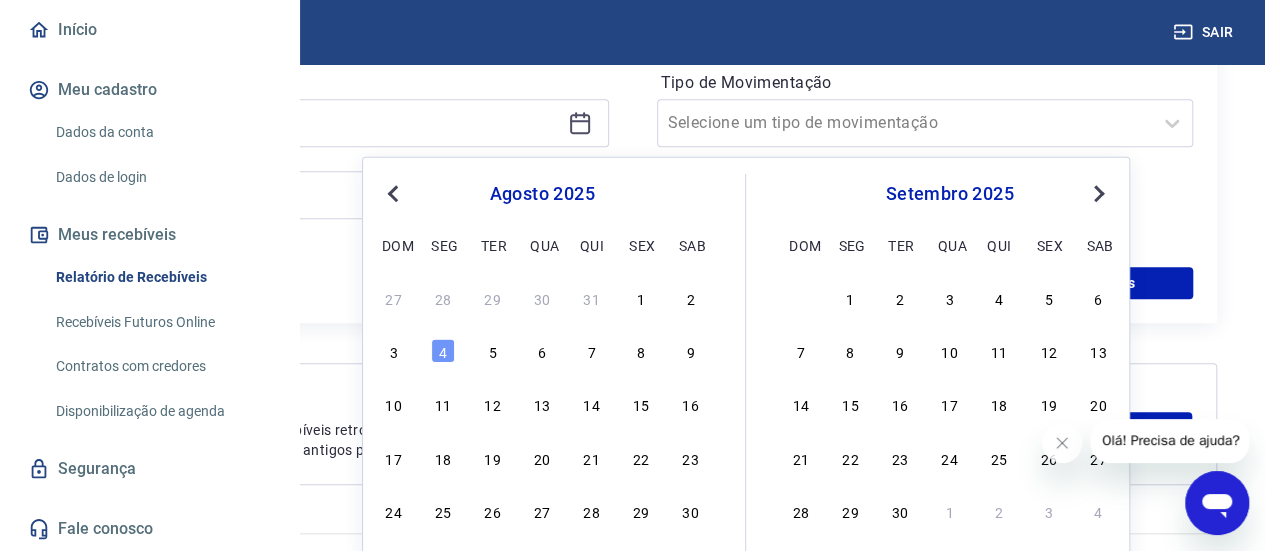 click on "Previous Month" at bounding box center (395, 192) 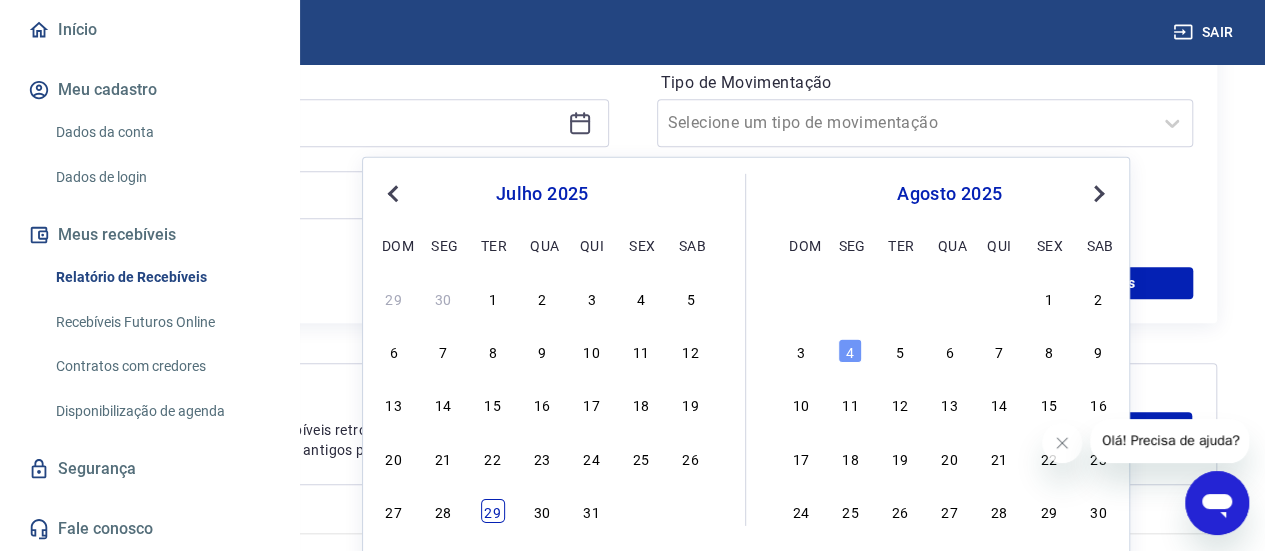 click on "29" at bounding box center [493, 511] 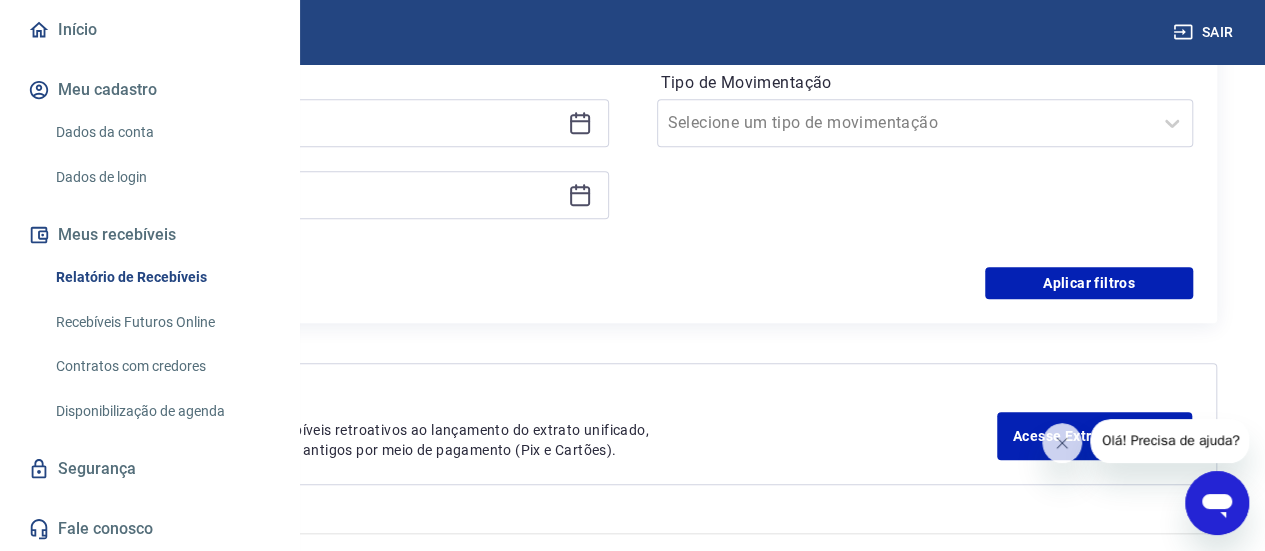 click at bounding box center [340, 195] 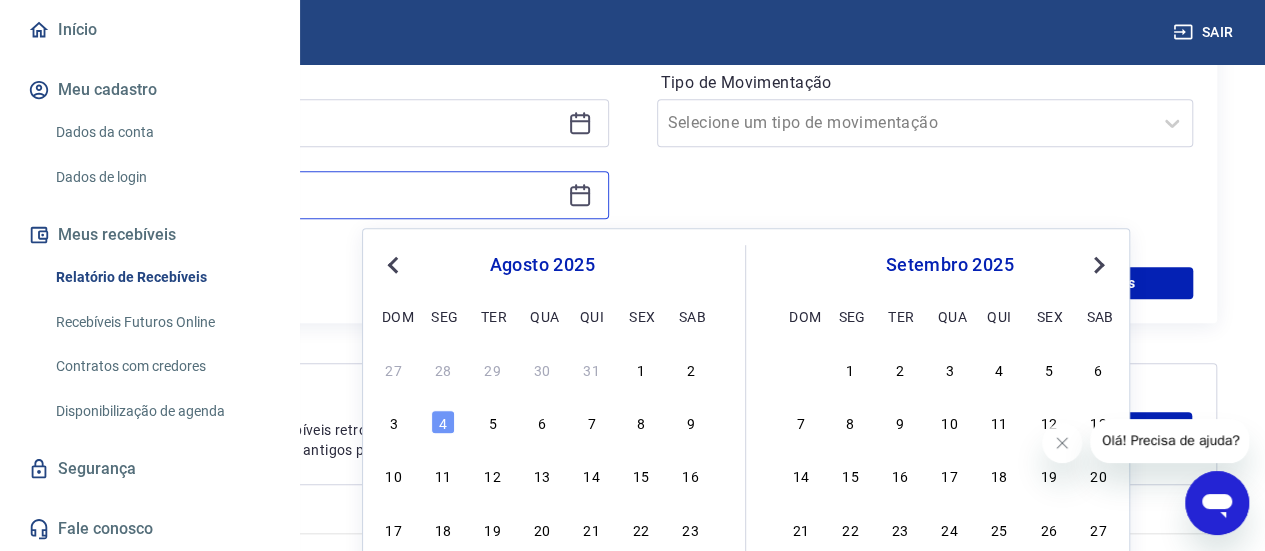 click at bounding box center (324, 195) 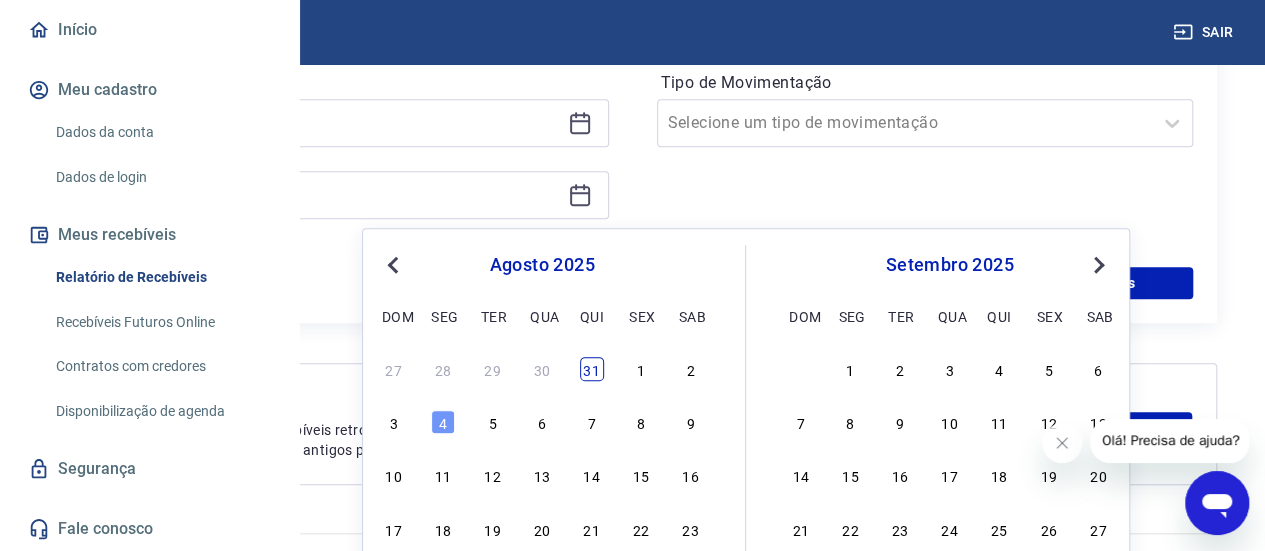 click on "31" at bounding box center [592, 369] 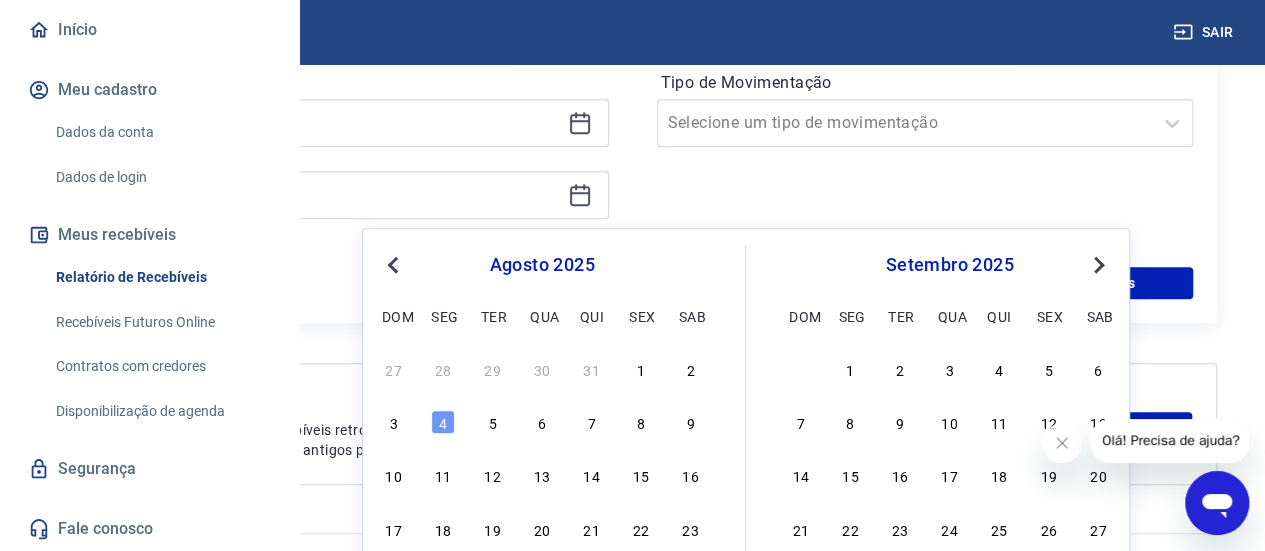 type on "31/07/2025" 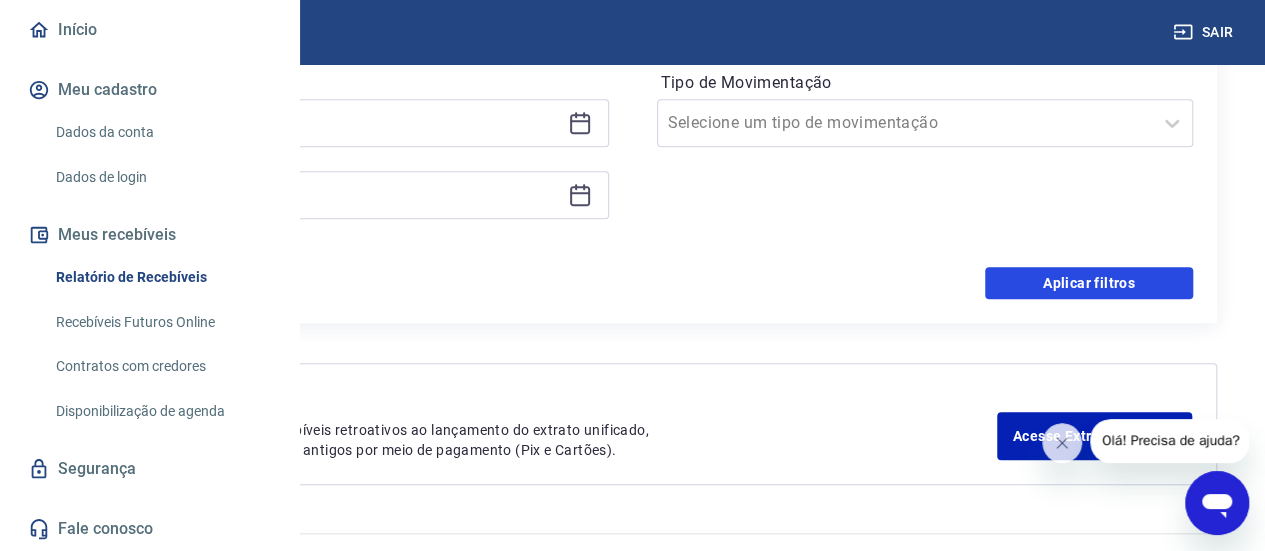 click on "Aplicar filtros" at bounding box center (1089, 283) 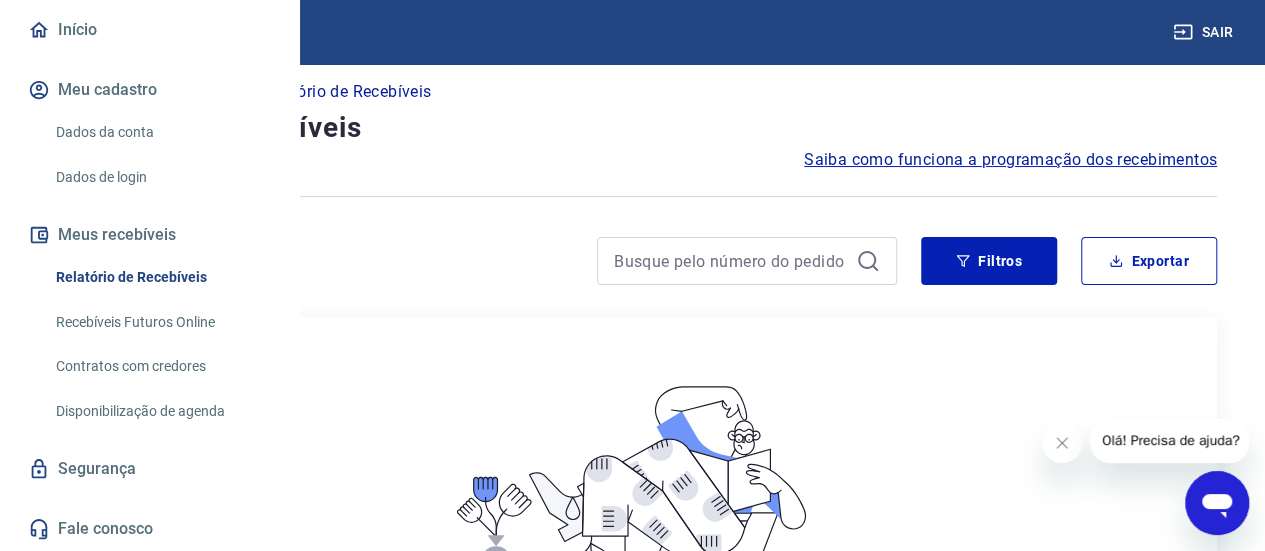 scroll, scrollTop: 0, scrollLeft: 0, axis: both 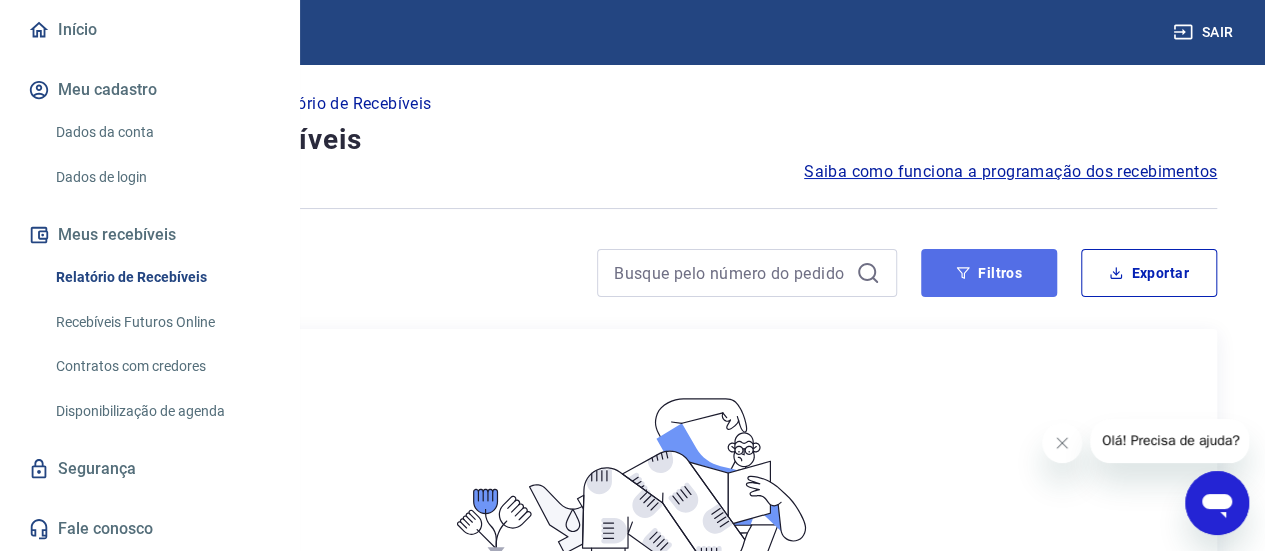 click on "Filtros" at bounding box center (989, 273) 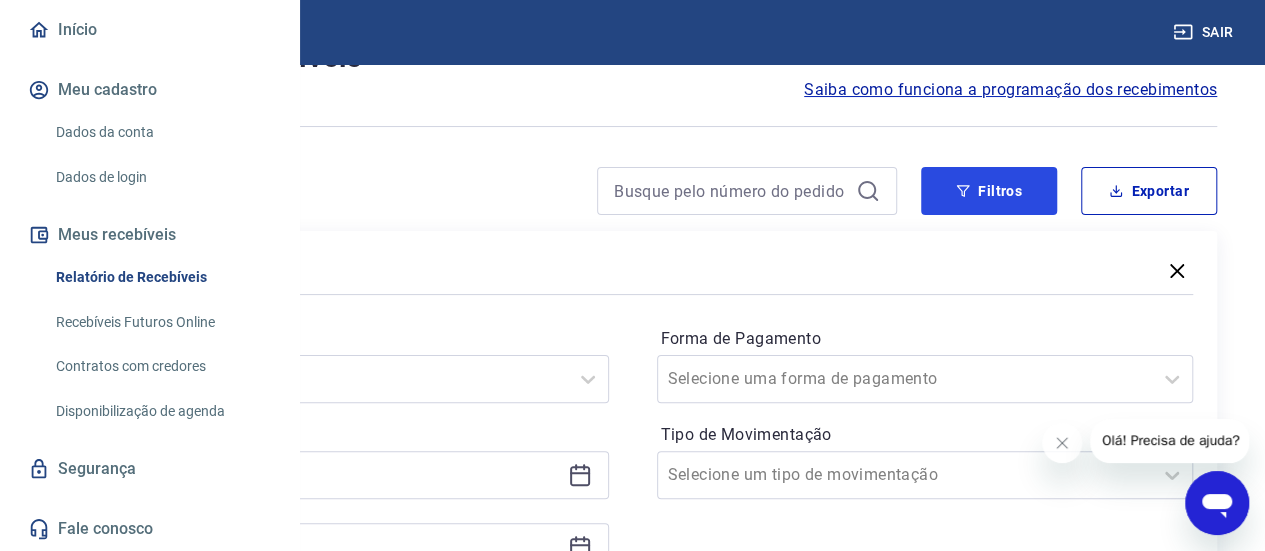 scroll, scrollTop: 300, scrollLeft: 0, axis: vertical 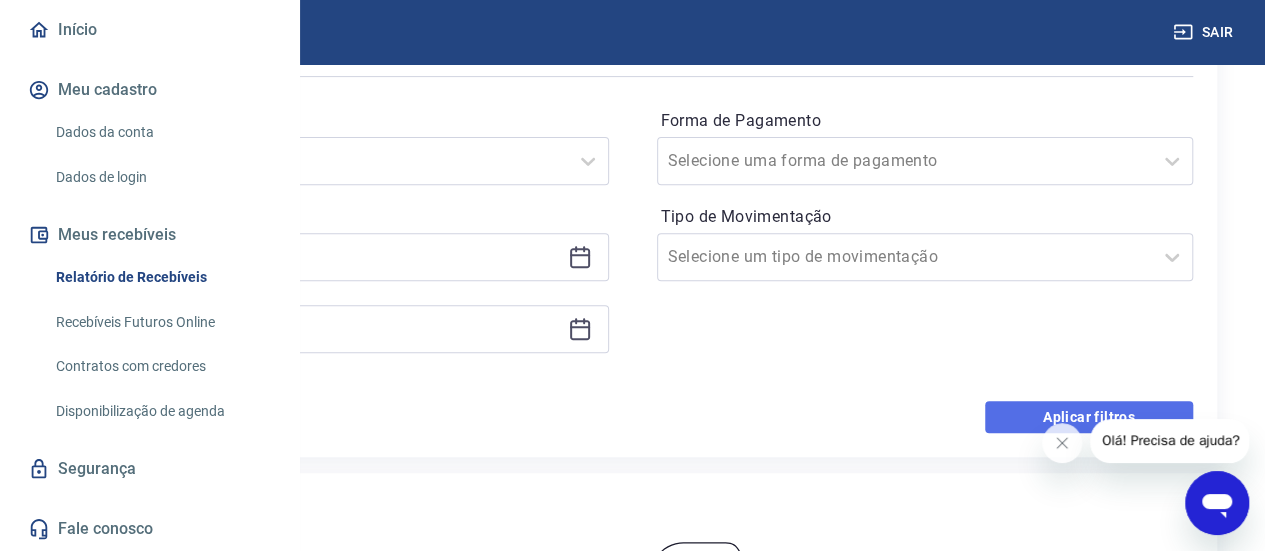 click on "Aplicar filtros" at bounding box center [1089, 417] 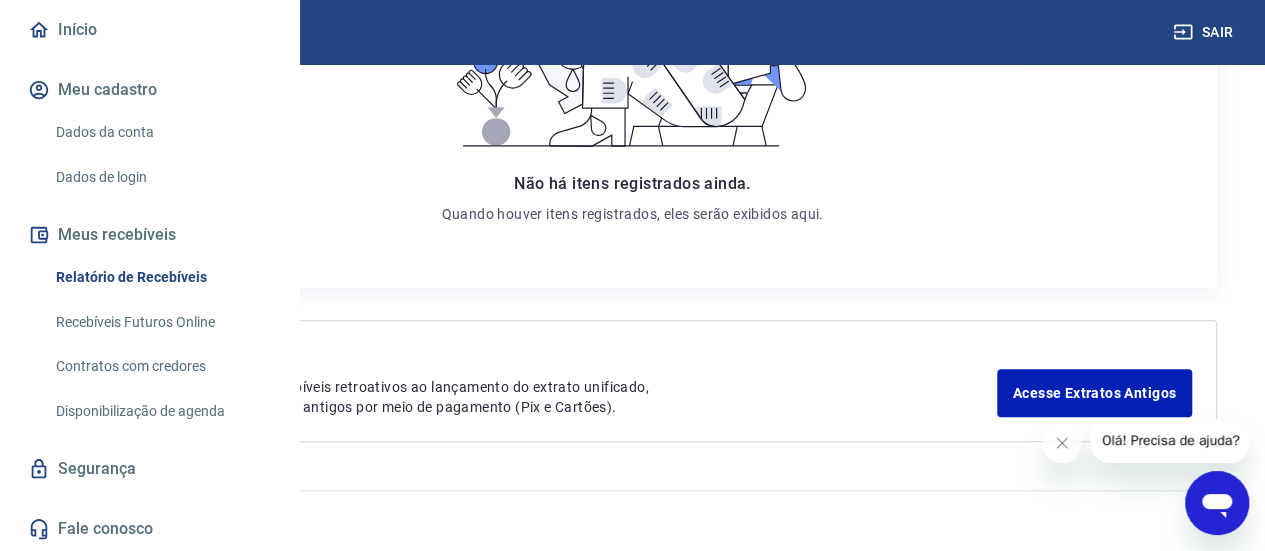 scroll, scrollTop: 0, scrollLeft: 0, axis: both 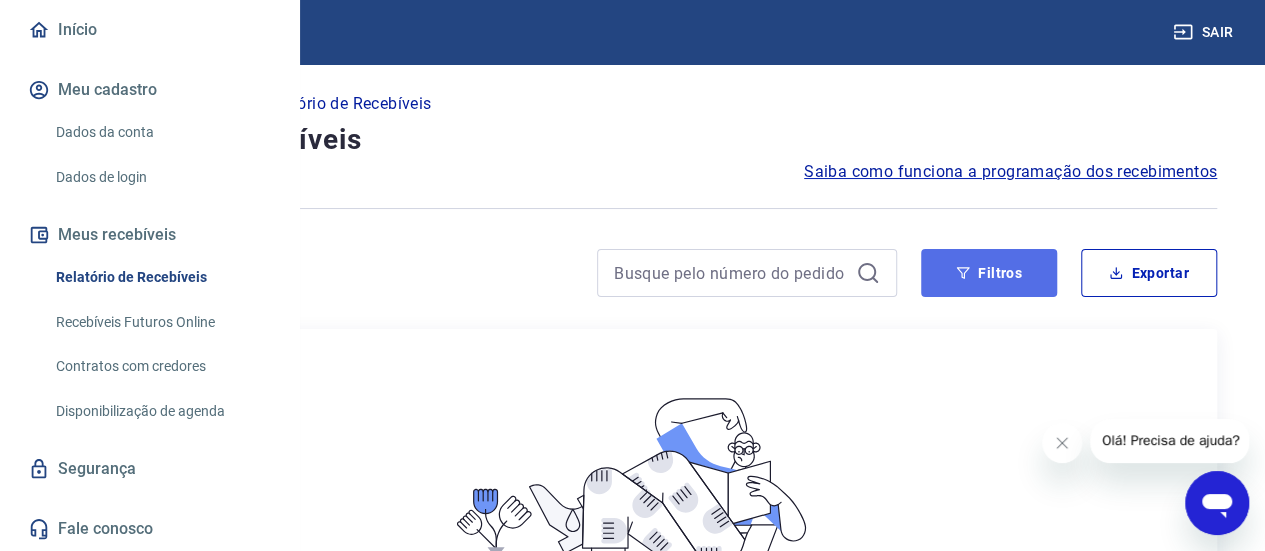 click on "Filtros" at bounding box center [989, 273] 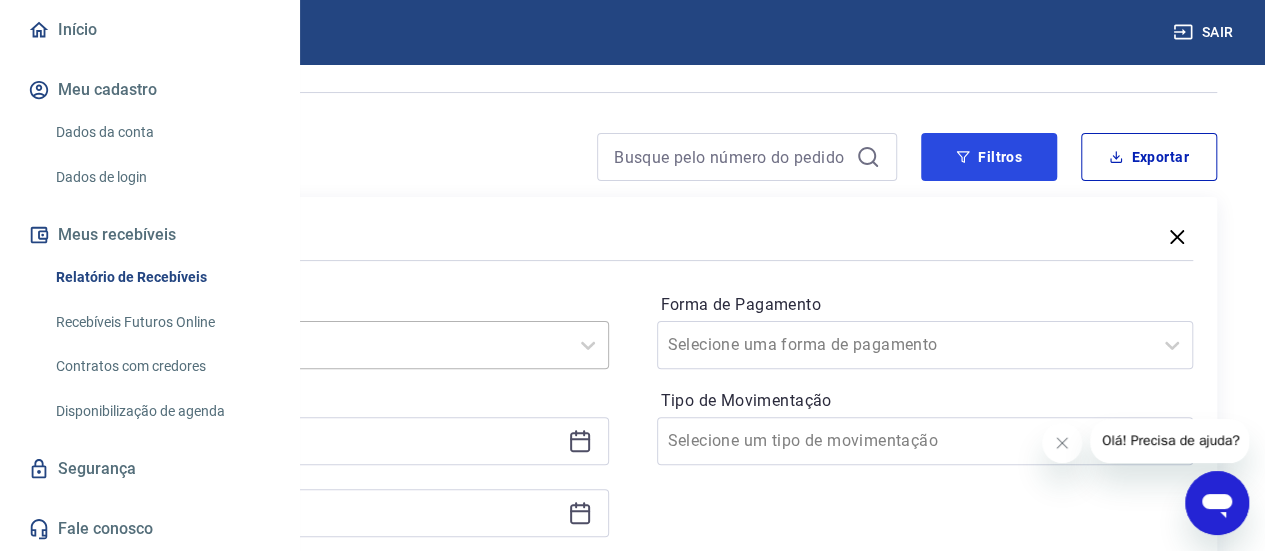 scroll, scrollTop: 300, scrollLeft: 0, axis: vertical 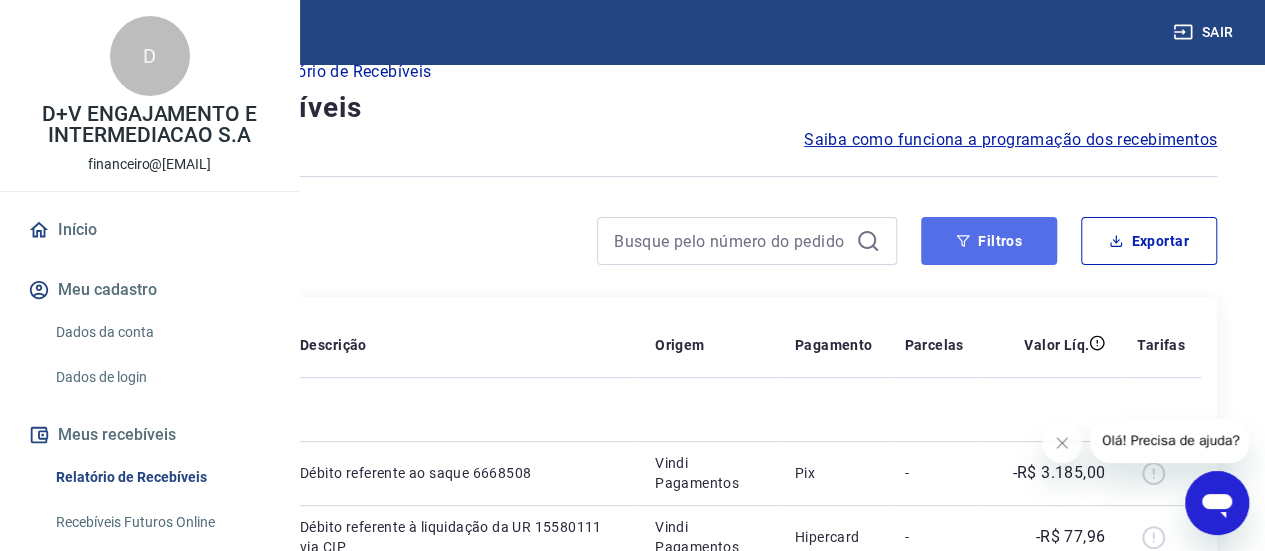 click 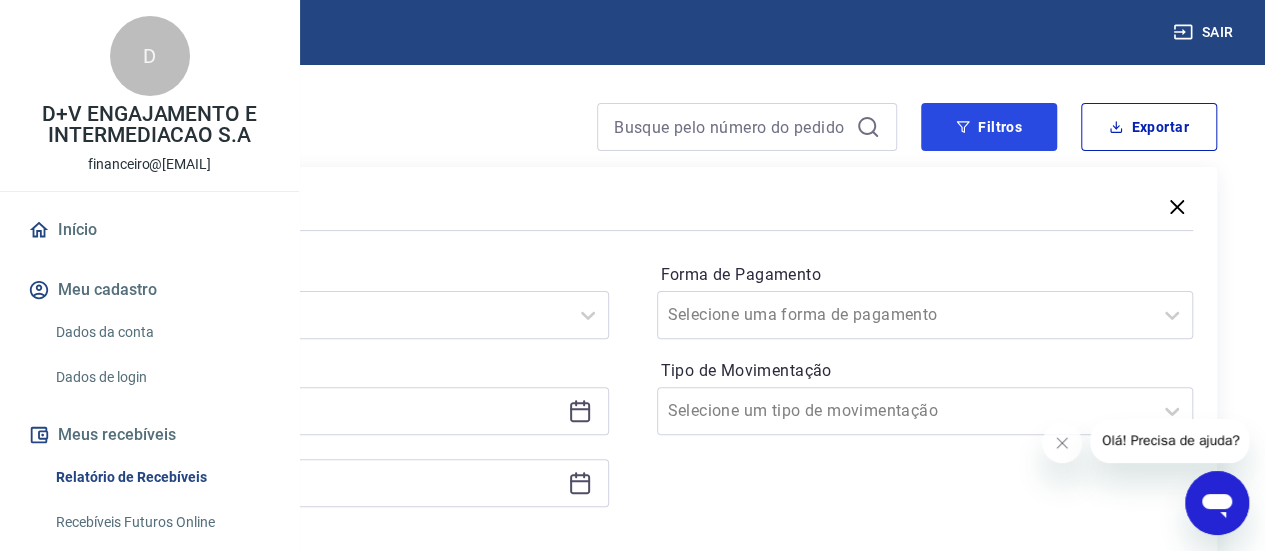 scroll, scrollTop: 332, scrollLeft: 0, axis: vertical 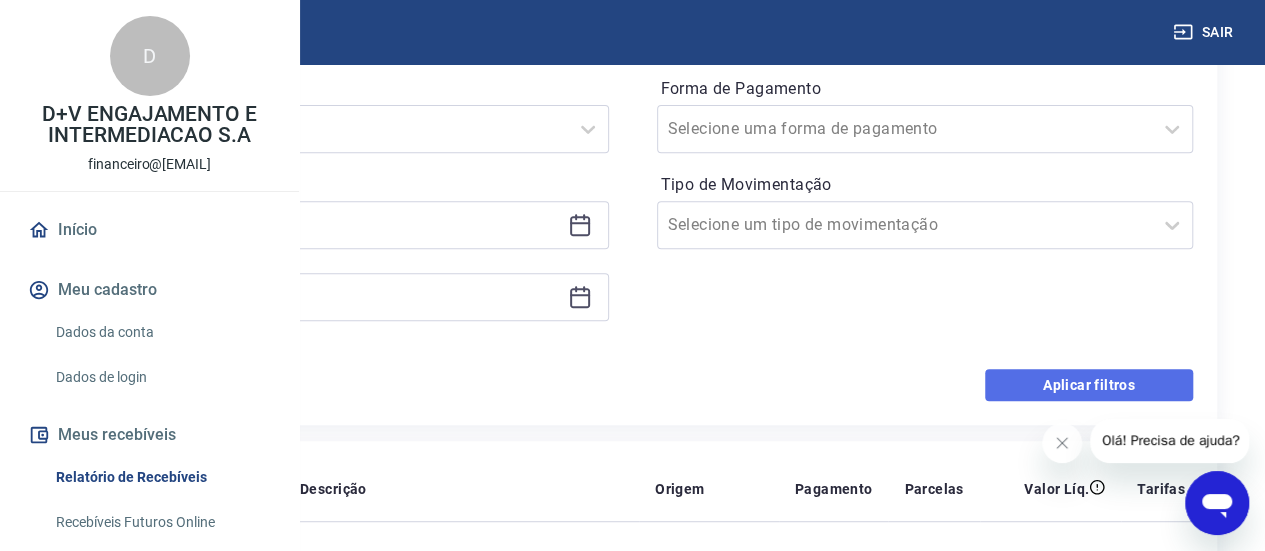 click on "Aplicar filtros" at bounding box center (1089, 385) 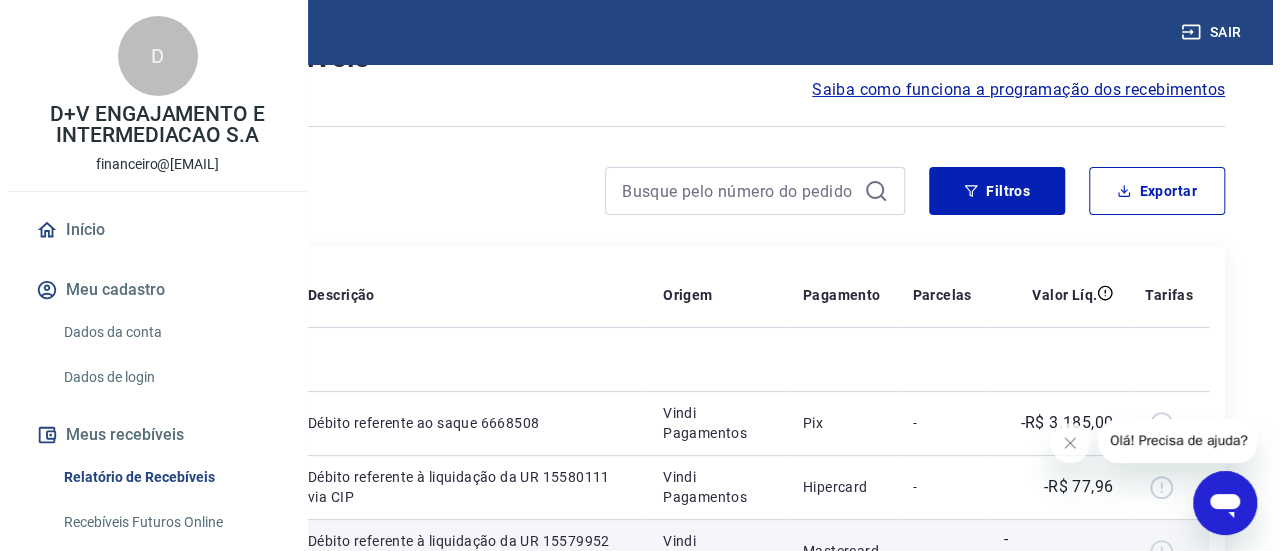 scroll, scrollTop: 0, scrollLeft: 0, axis: both 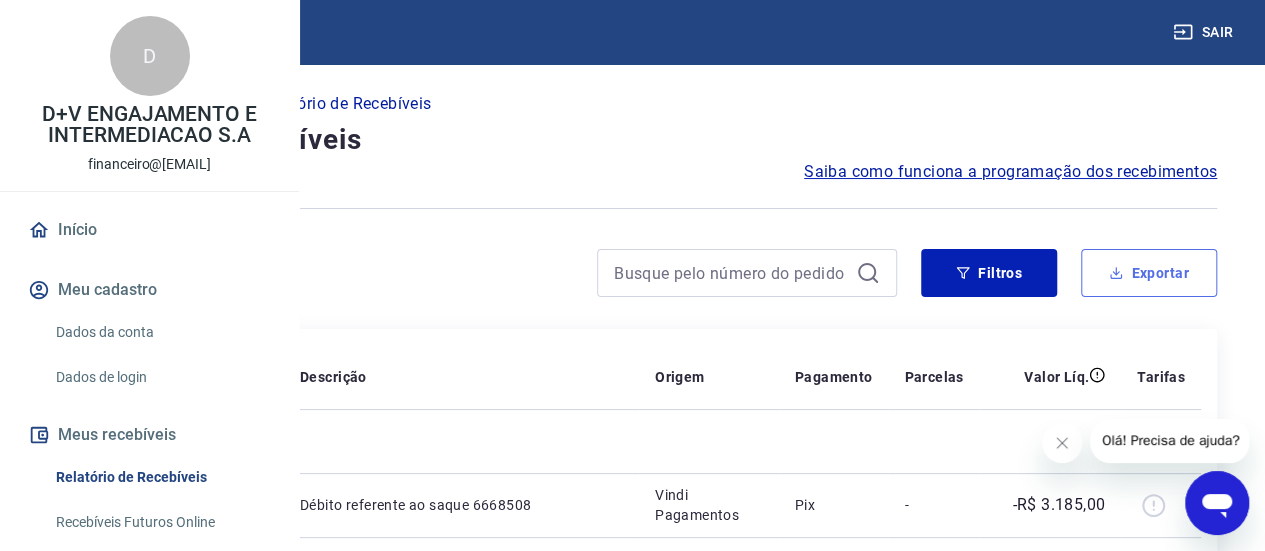 click on "Exportar" at bounding box center [1149, 273] 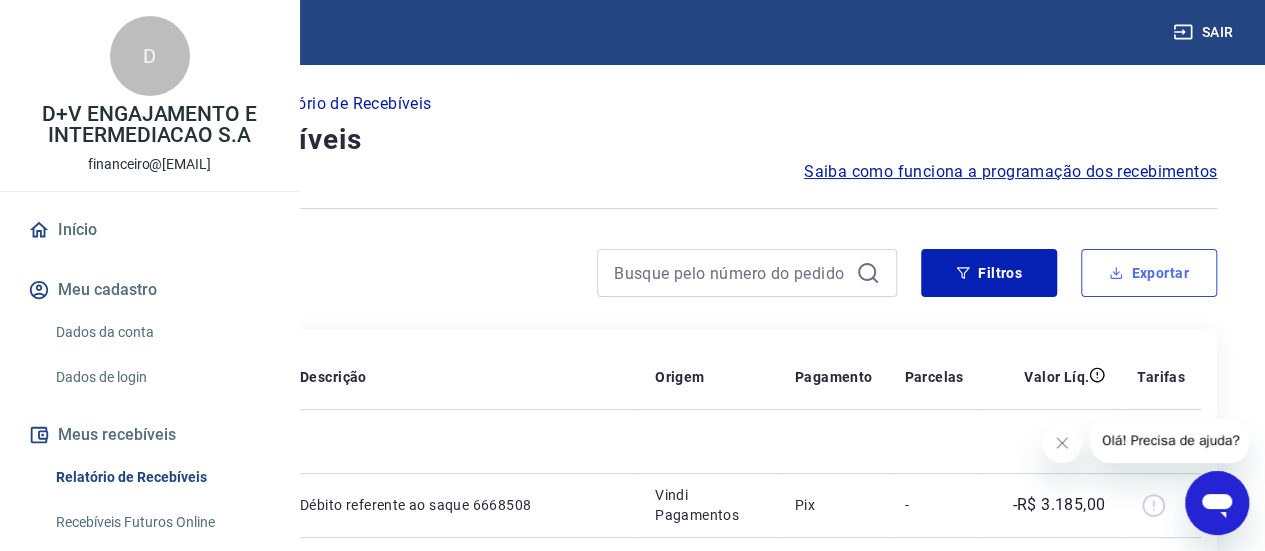 type on "29/07/2025" 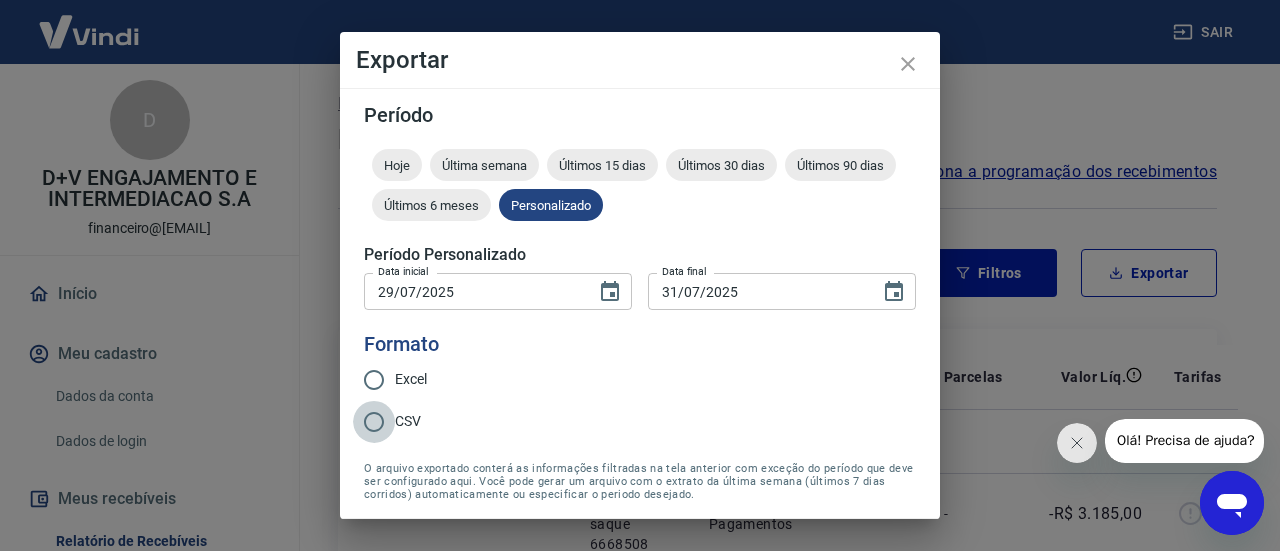click on "CSV" at bounding box center [374, 422] 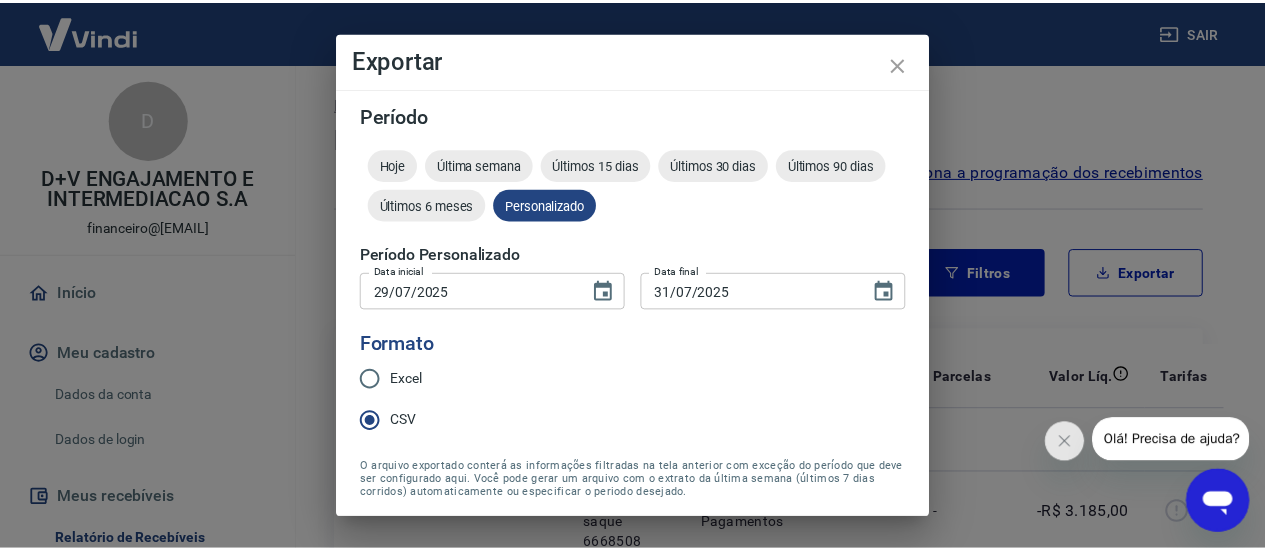 scroll, scrollTop: 72, scrollLeft: 0, axis: vertical 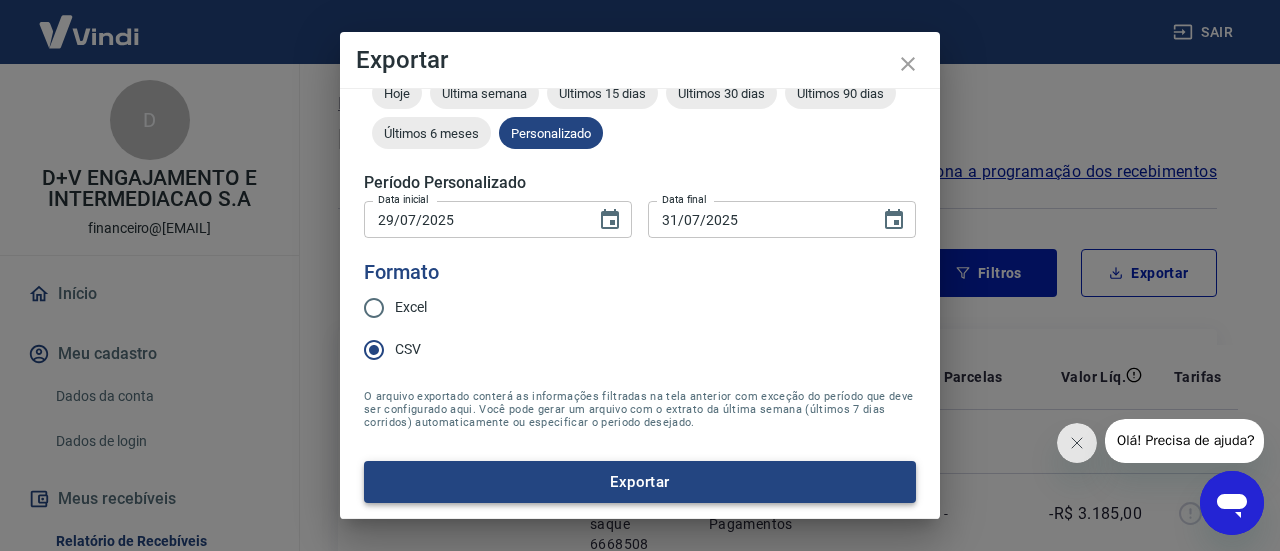 click on "Exportar" at bounding box center (640, 482) 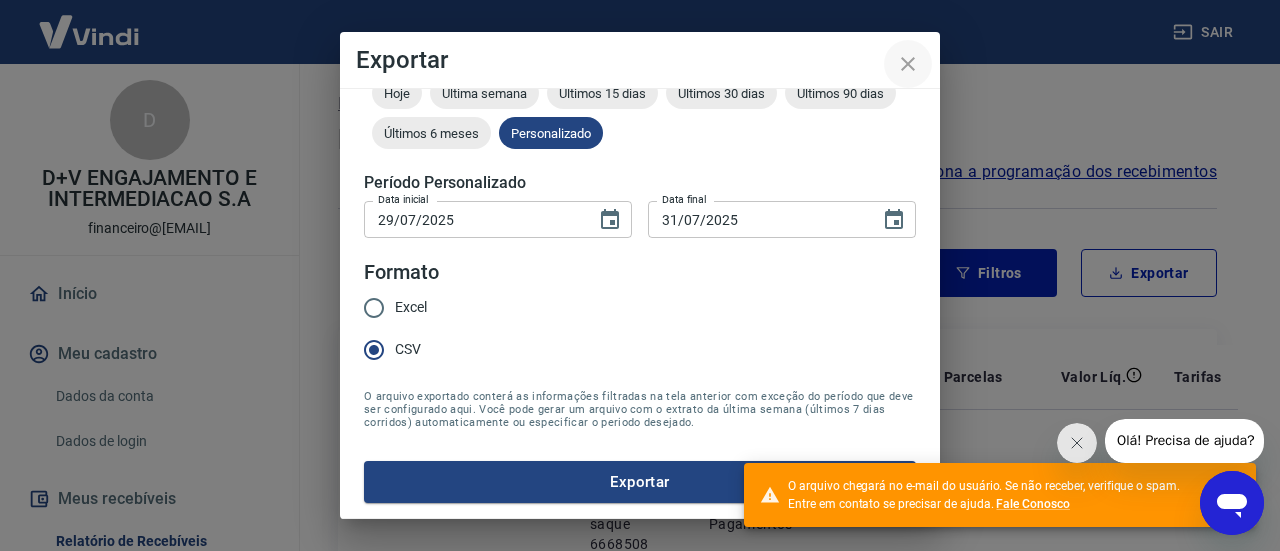 click 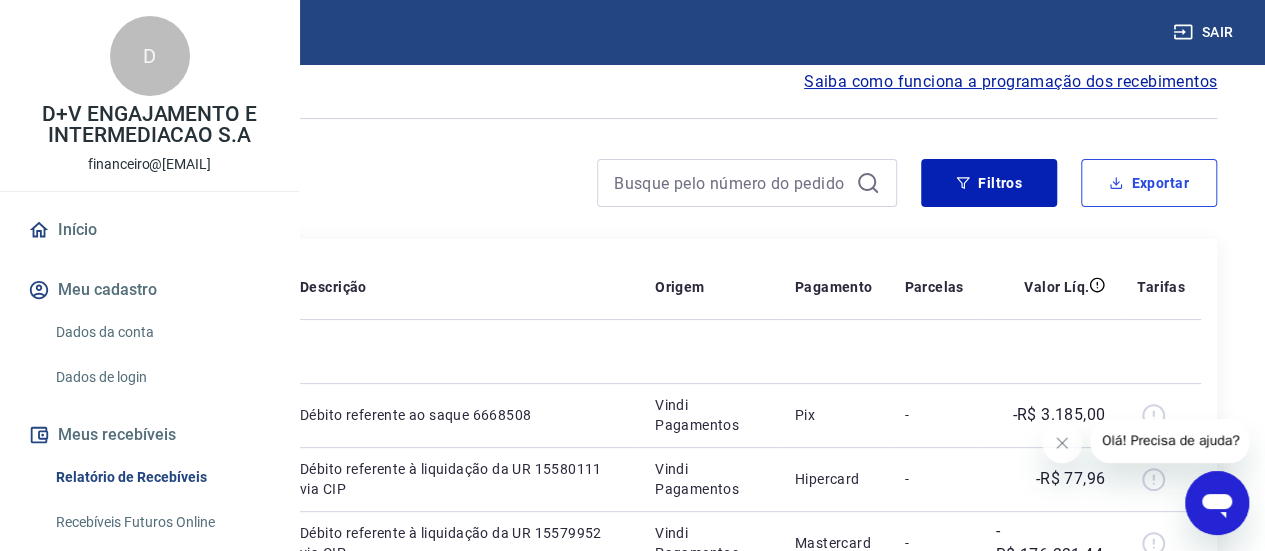scroll, scrollTop: 0, scrollLeft: 0, axis: both 